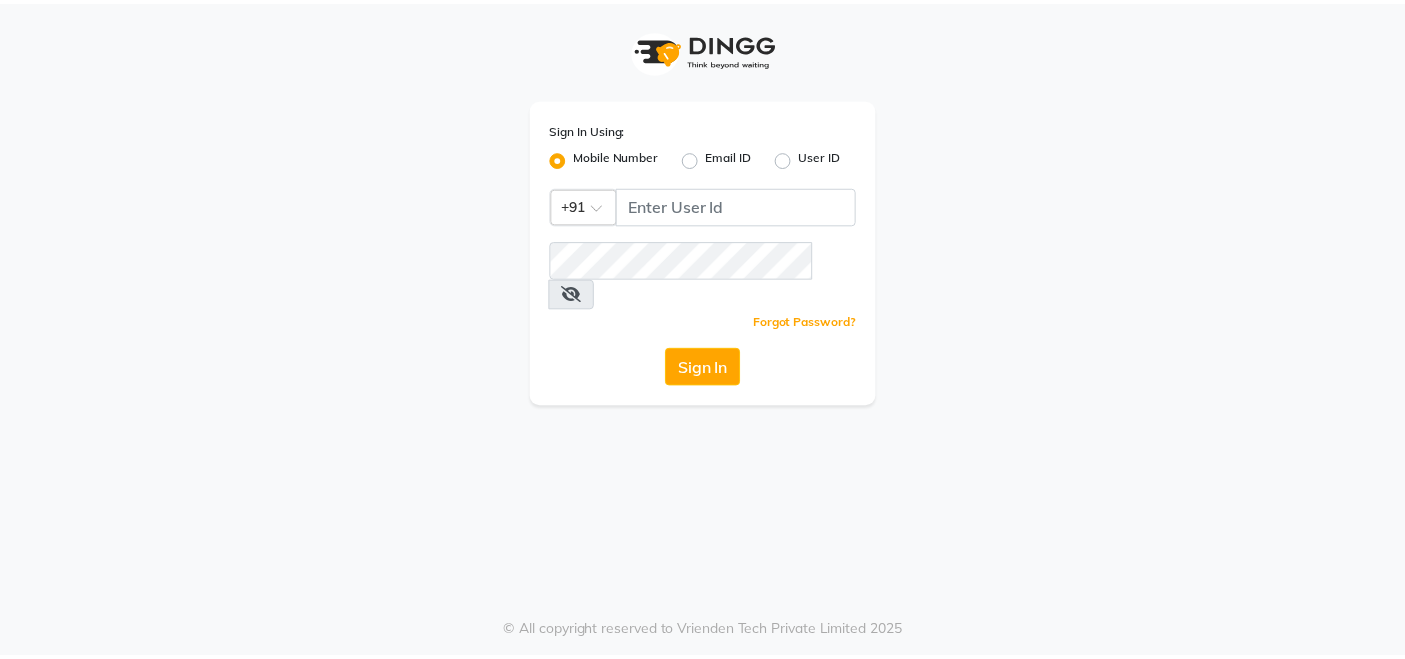scroll, scrollTop: 0, scrollLeft: 0, axis: both 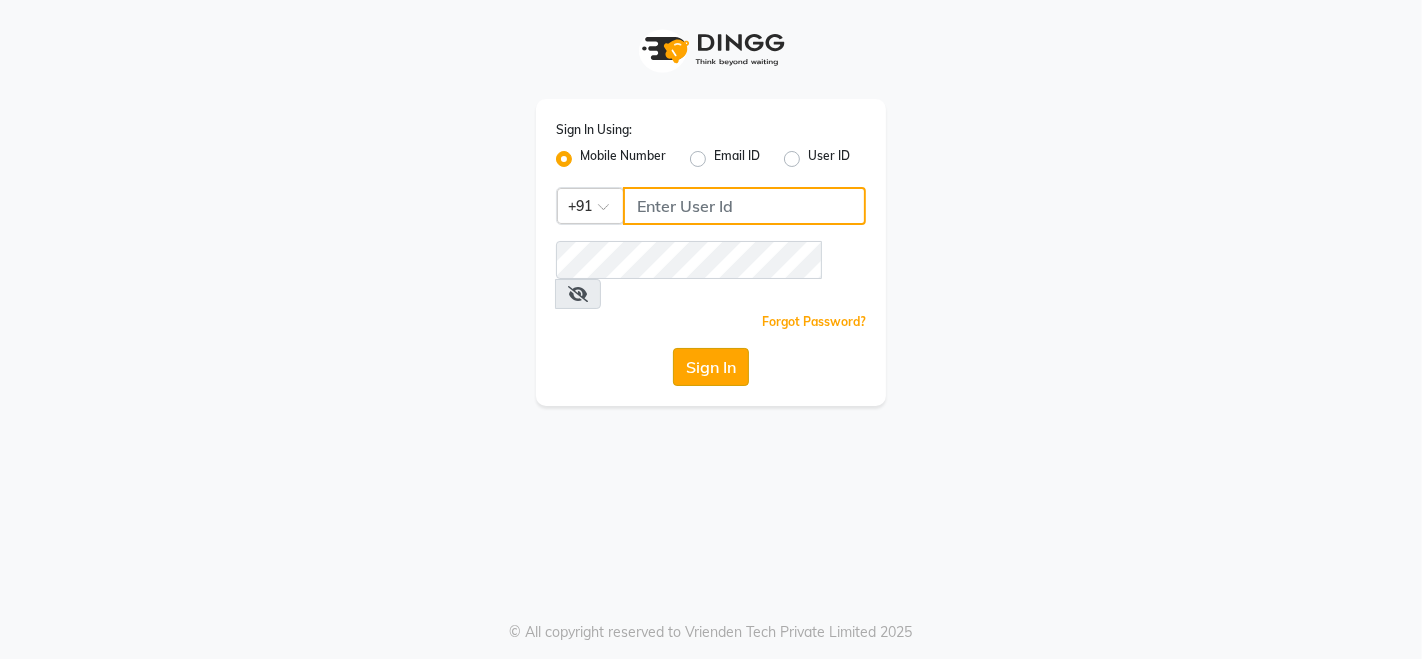 type on "[PHONE]" 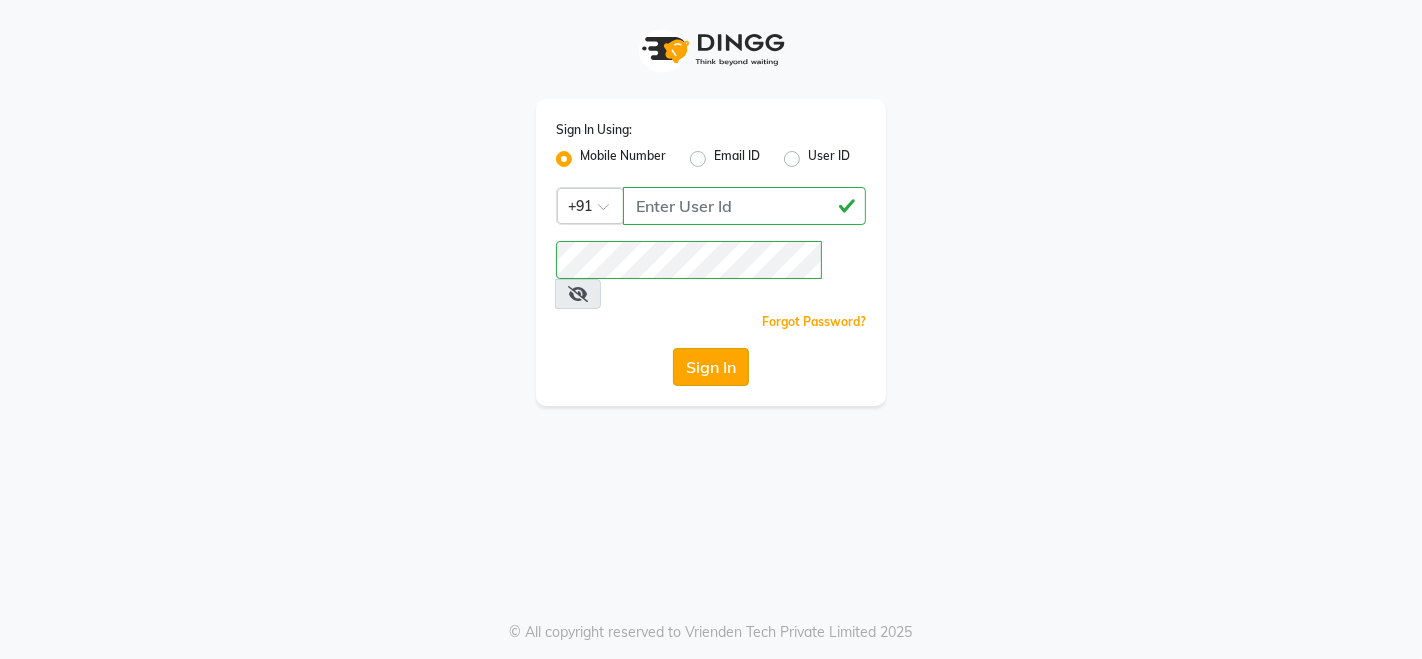 click on "Sign In" 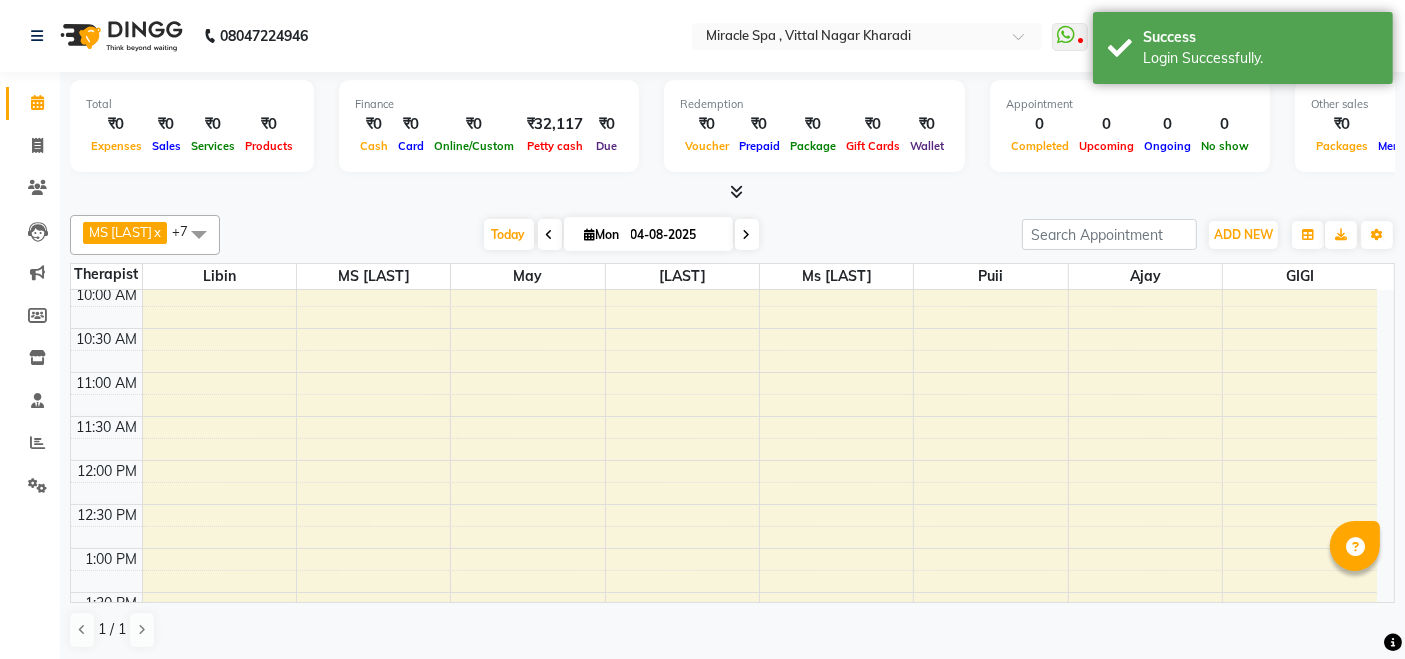 scroll, scrollTop: 777, scrollLeft: 0, axis: vertical 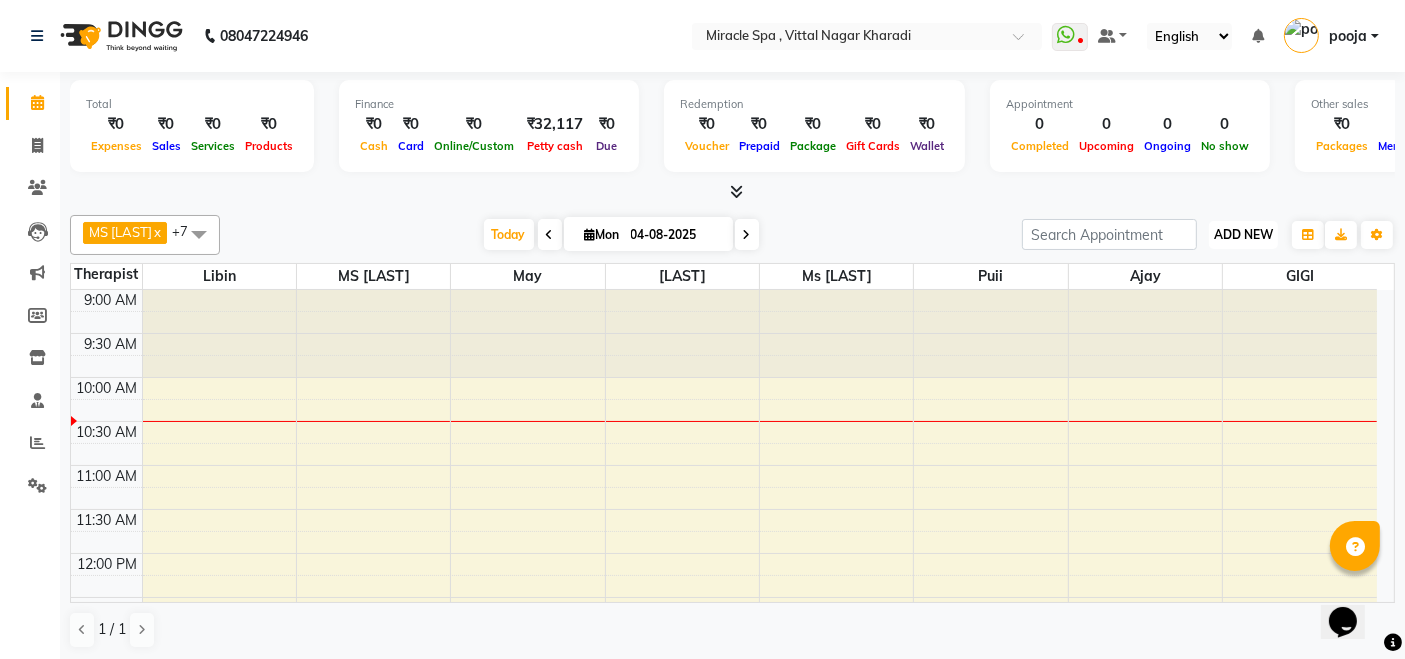 click on "ADD NEW" at bounding box center [1243, 234] 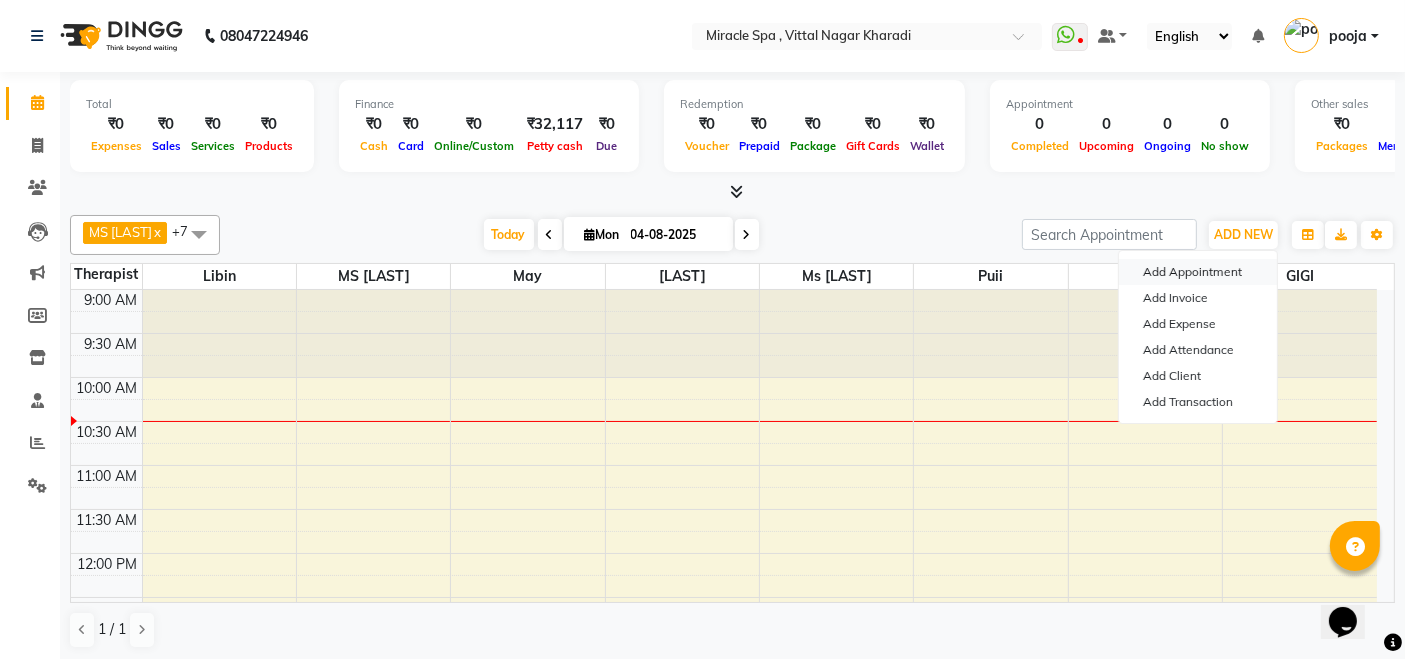 click on "Add Appointment" at bounding box center [1198, 272] 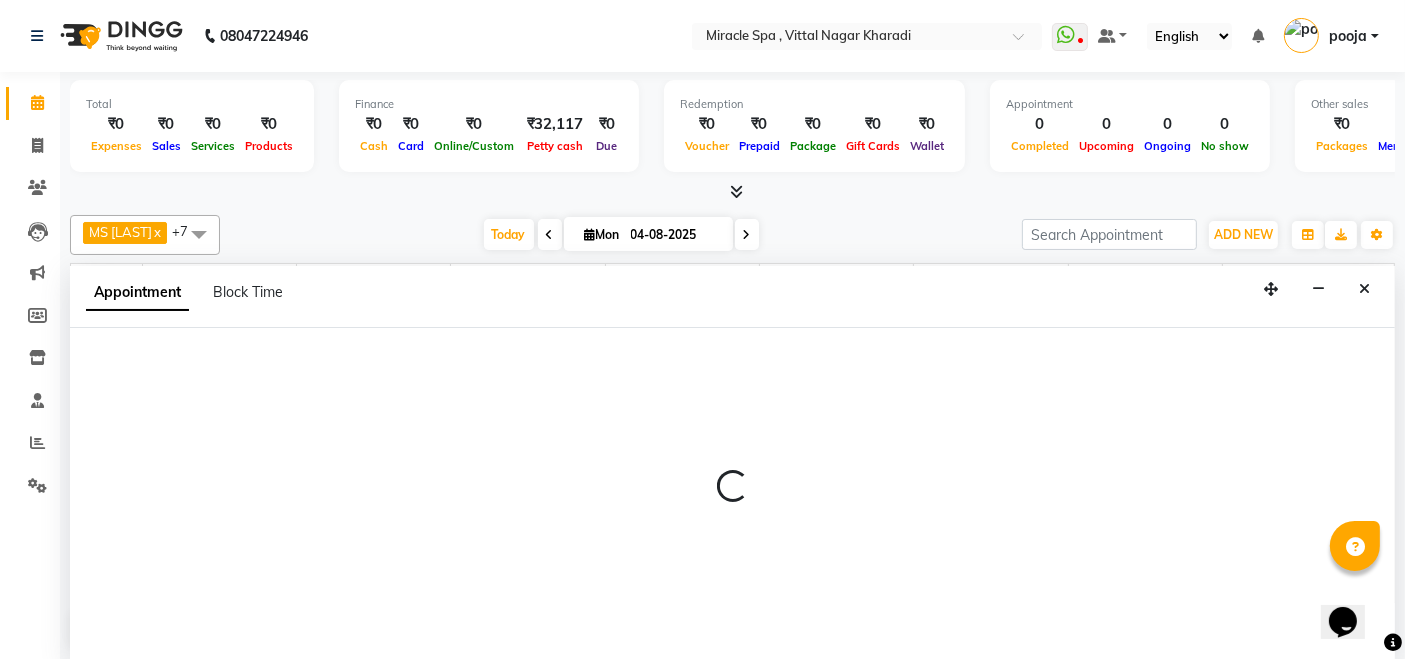 click on "Appointment Block Time" at bounding box center (732, 297) 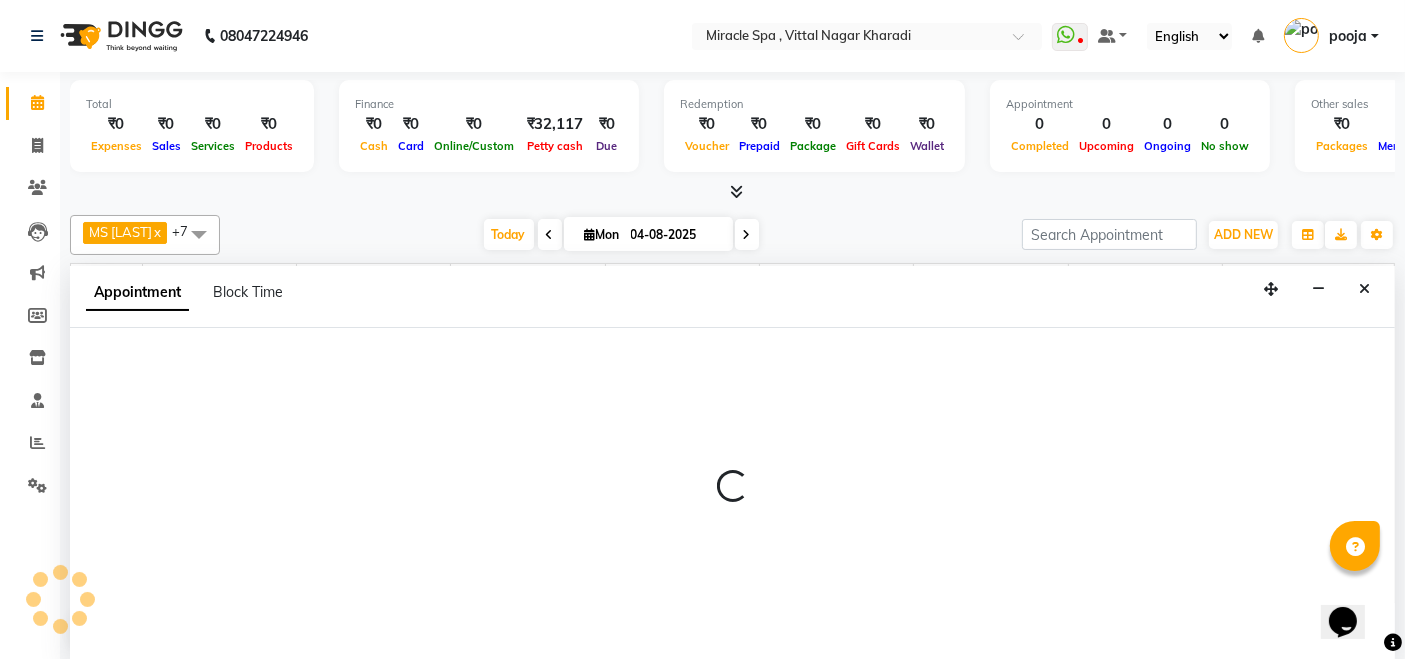 select on "600" 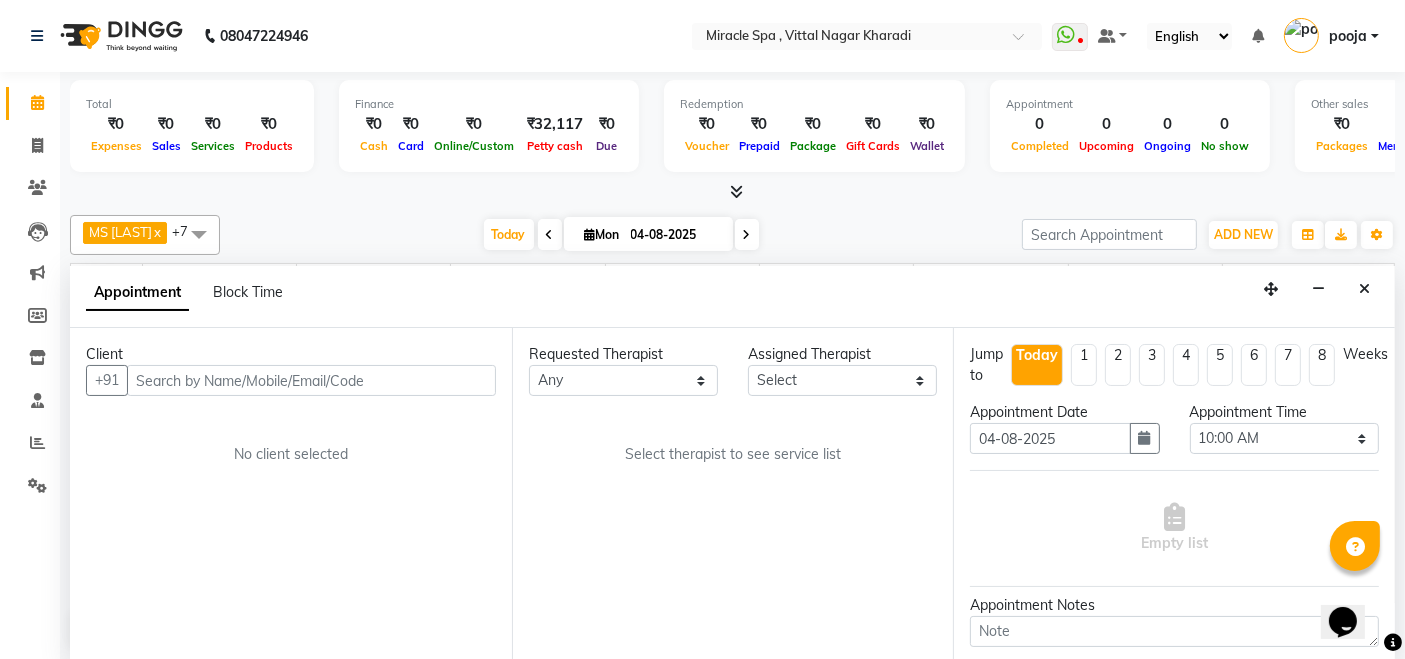 click at bounding box center (311, 380) 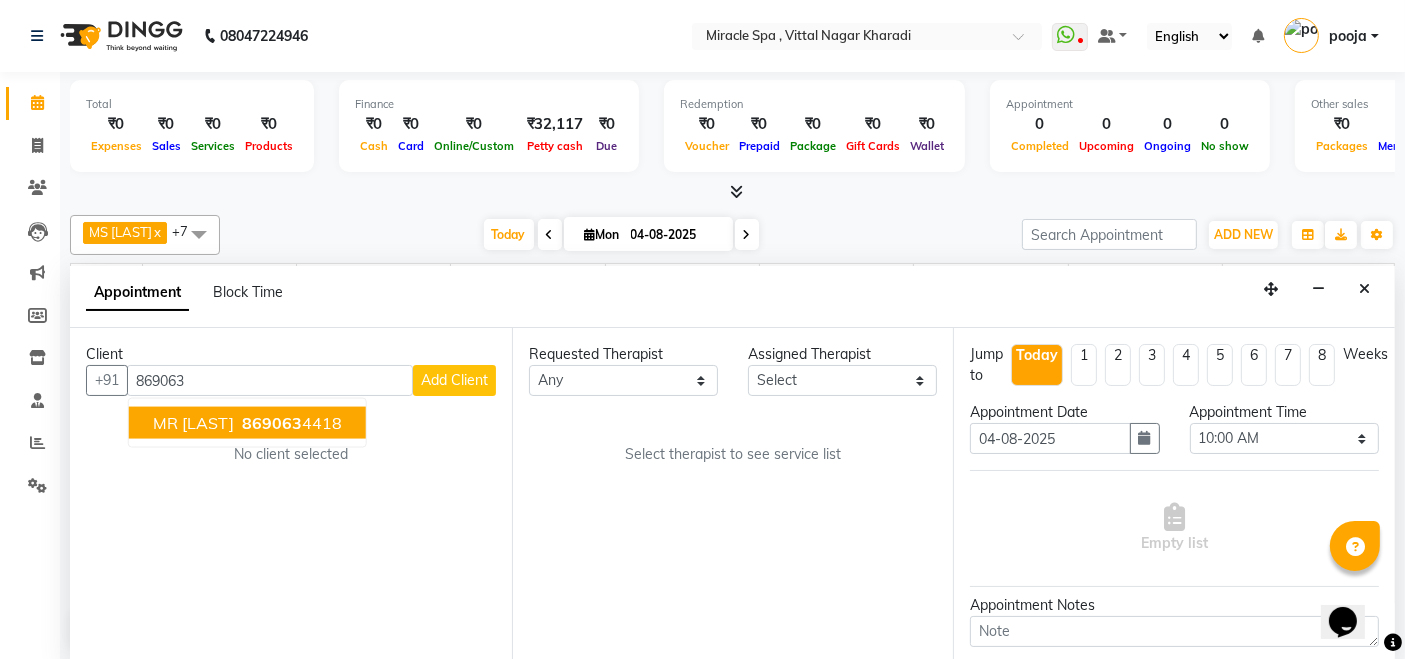 click on "MR [LAST]" at bounding box center [193, 423] 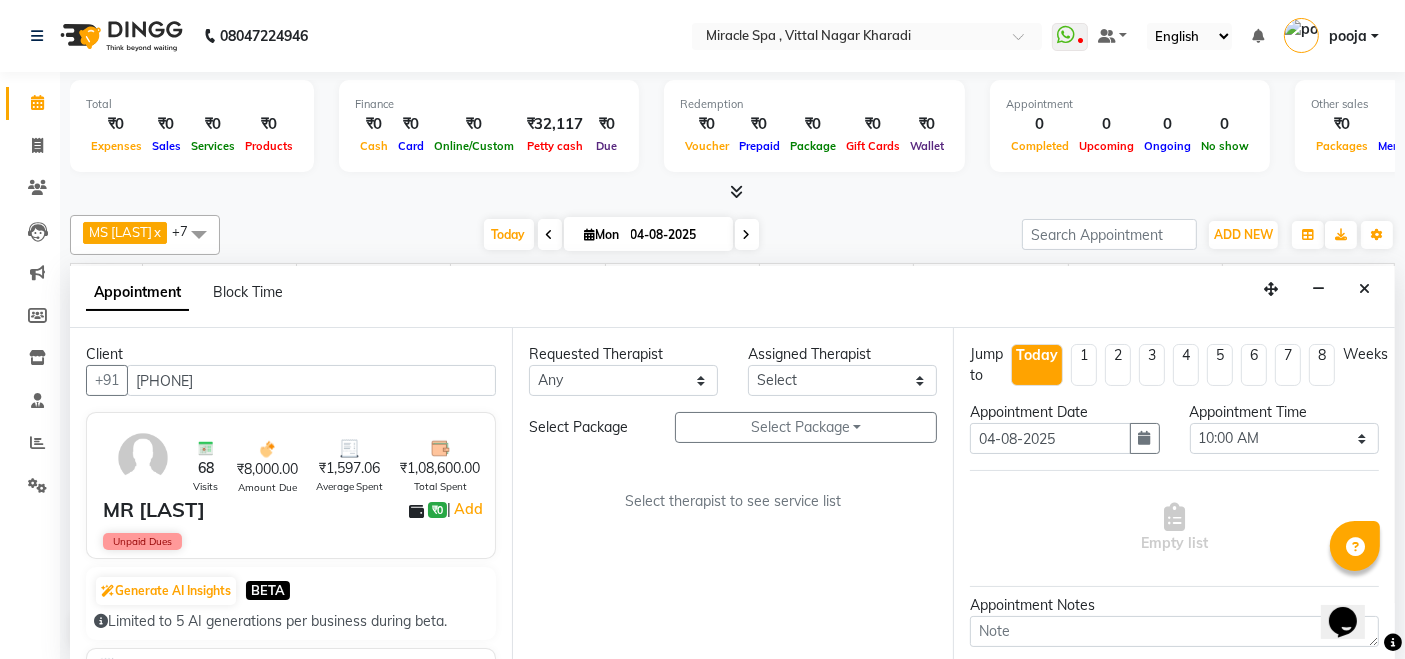 type on "[PHONE]" 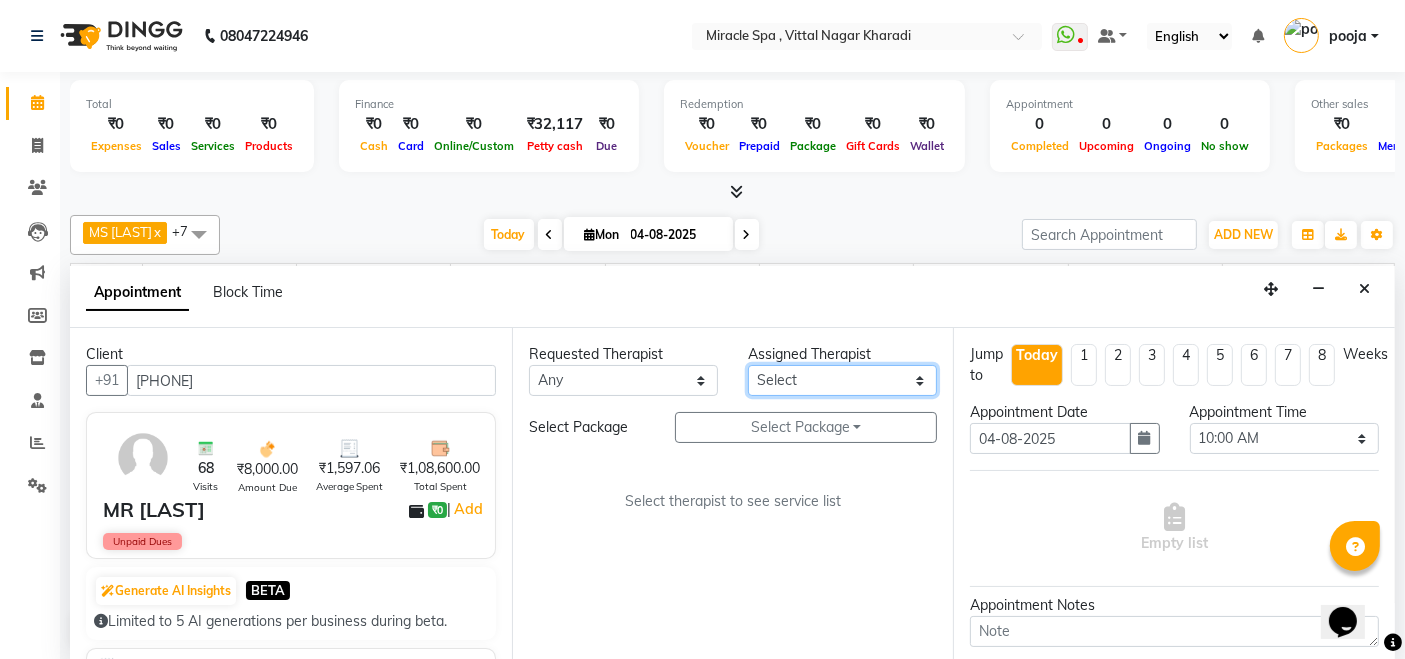 click on "Select [LAST] [LAST] [LAST] [LAST] [LAST] [LAST] [LAST] [LAST] [LAST] [LAST] [LAST] [LAST] [LAST] [LAST] [LAST] [LAST] [LAST] [LAST]" at bounding box center [842, 380] 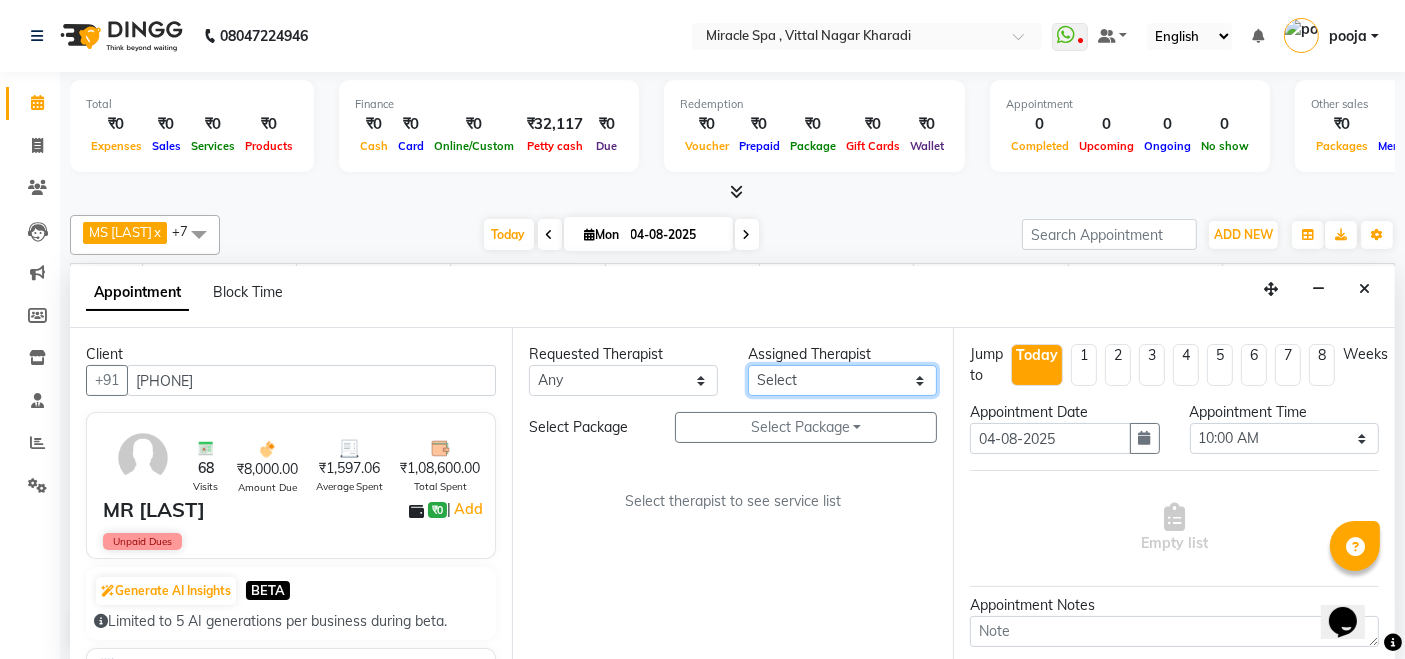 select on "66233" 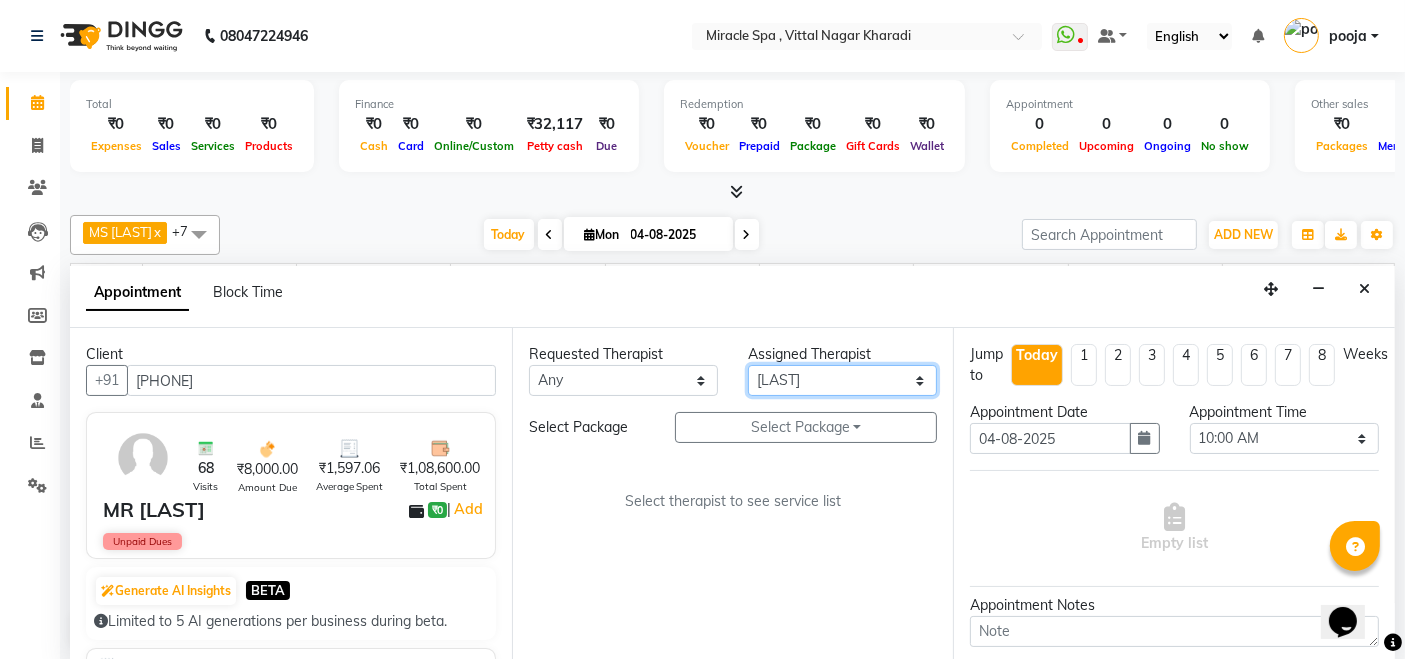 click on "Select [LAST] [LAST] [LAST] [LAST] [LAST] [LAST] [LAST] [LAST] [LAST] [LAST] [LAST] [LAST] [LAST] [LAST] [LAST] [LAST] [LAST] [LAST]" at bounding box center (842, 380) 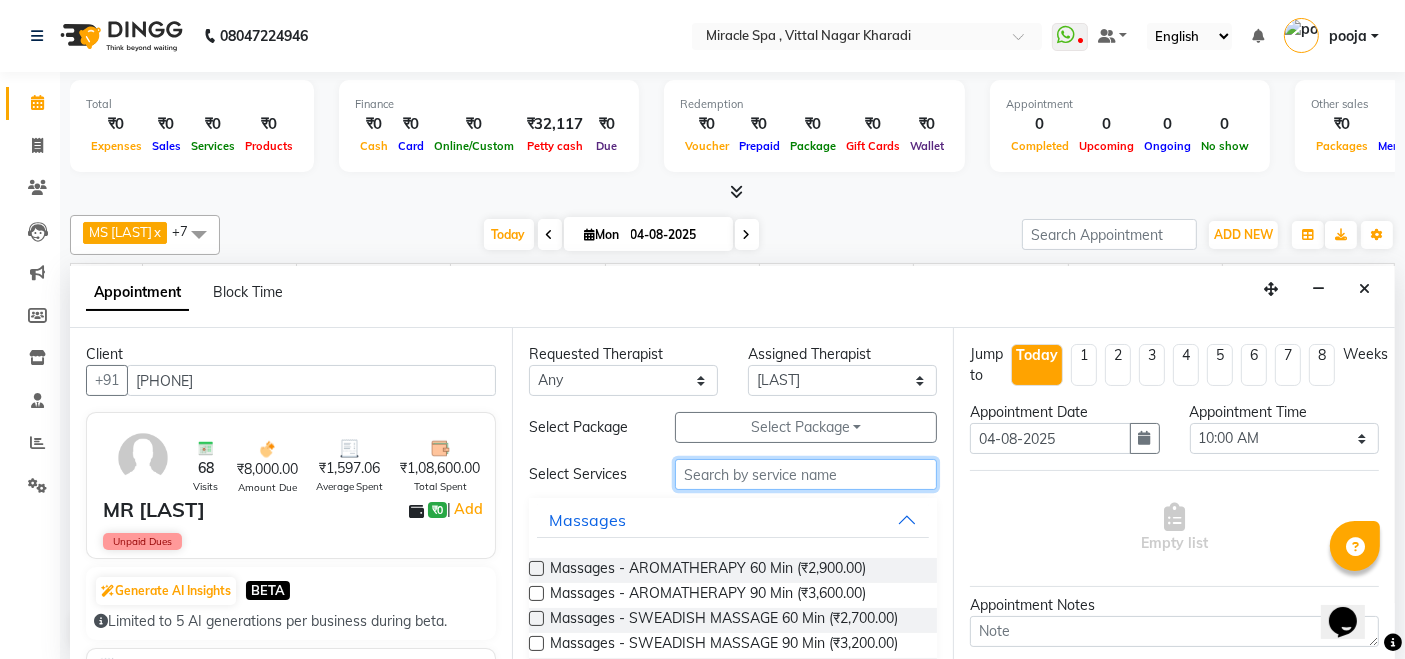 click at bounding box center [806, 474] 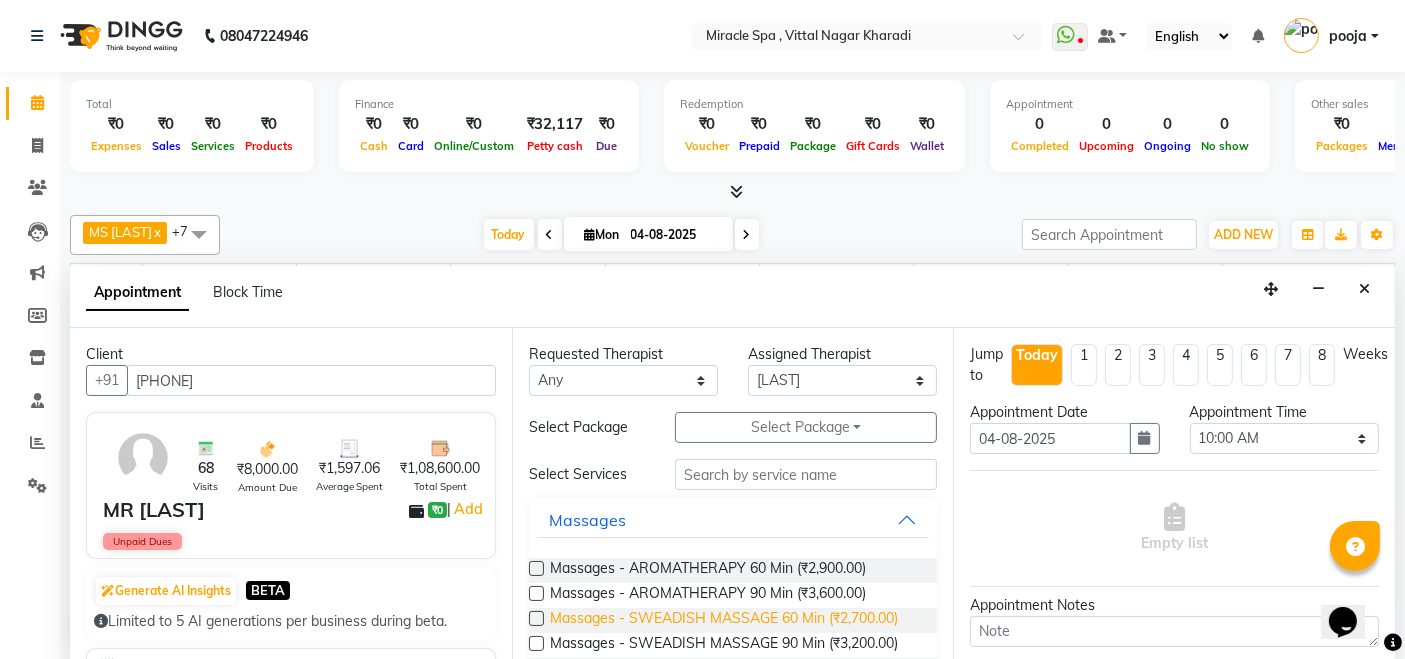 click on "Massages - SWEADISH MASSAGE 60 Min (₹2,700.00)" at bounding box center [724, 620] 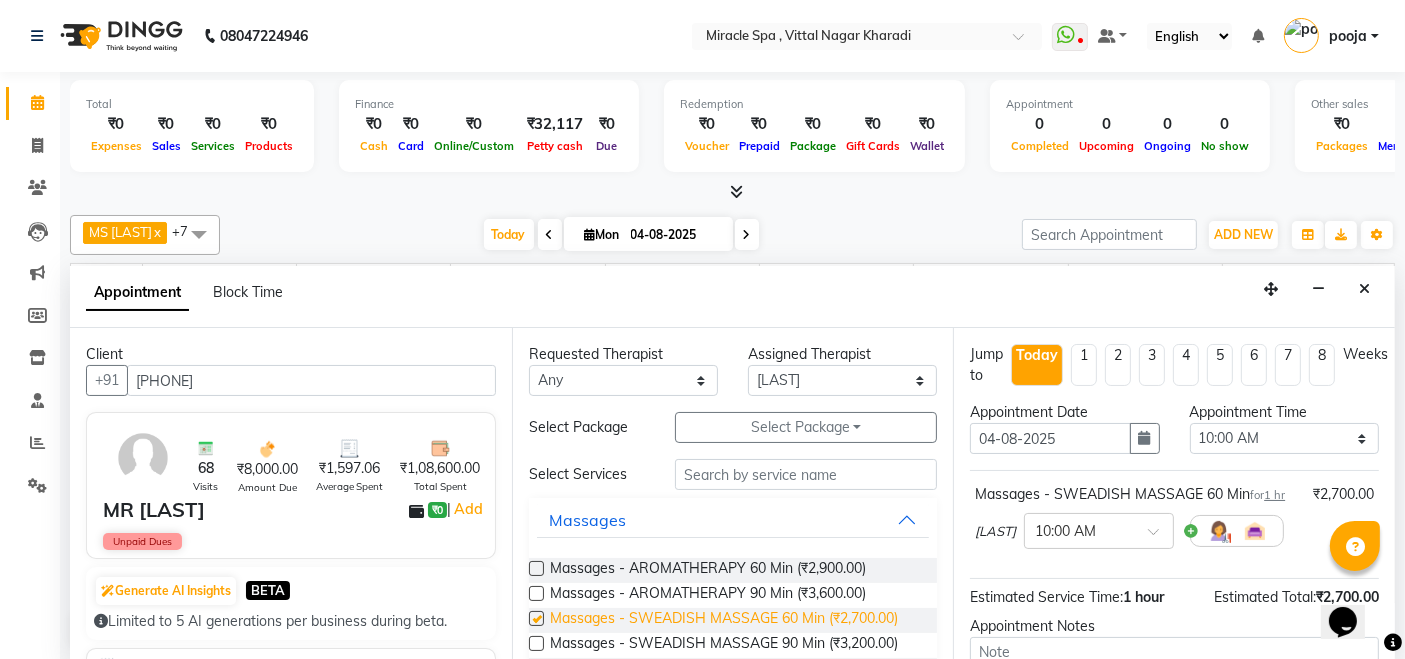 checkbox on "false" 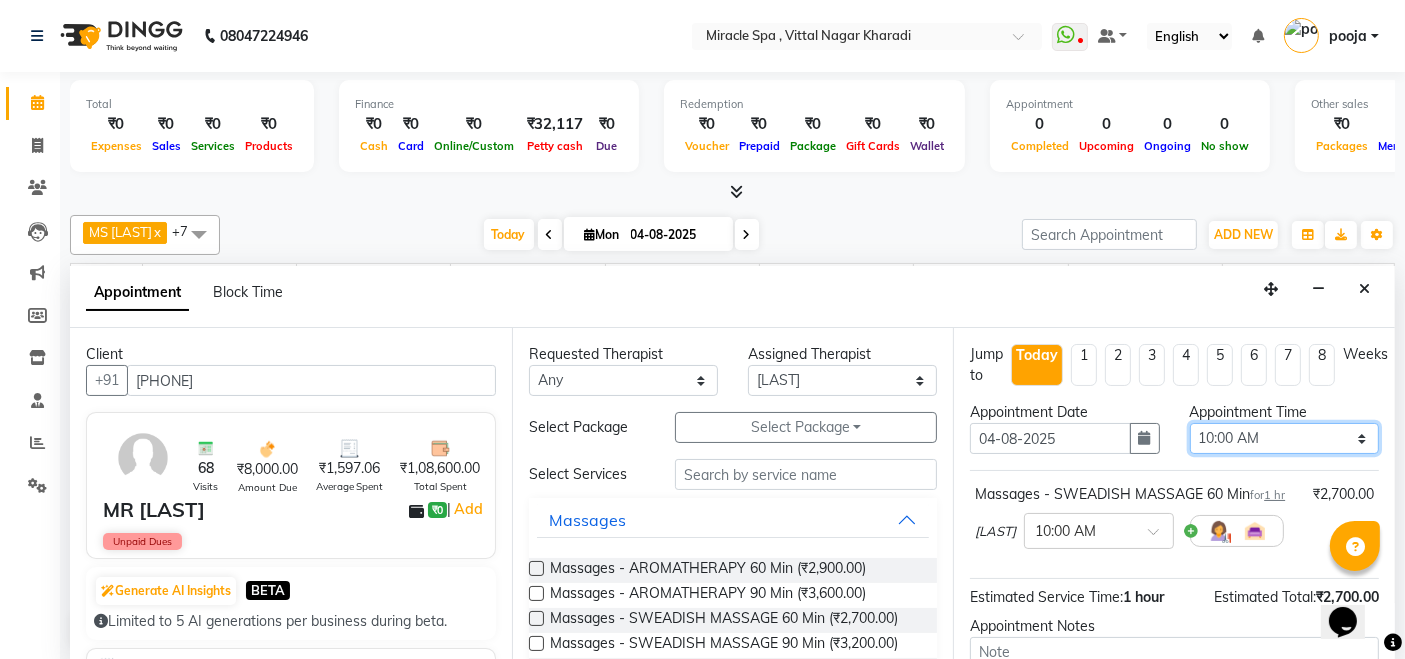 click on "Select 10:00 AM 10:15 AM 10:30 AM 10:45 AM 11:00 AM 11:15 AM 11:30 AM 11:45 AM 12:00 PM 12:15 PM 12:30 PM 12:45 PM 01:00 PM 01:15 PM 01:30 PM 01:45 PM 02:00 PM 02:15 PM 02:30 PM 02:45 PM 03:00 PM 03:15 PM 03:30 PM 03:45 PM 04:00 PM 04:15 PM 04:30 PM 04:45 PM 05:00 PM 05:15 PM 05:30 PM 05:45 PM 06:00 PM 06:15 PM 06:30 PM 06:45 PM 07:00 PM 07:15 PM 07:30 PM 07:45 PM 08:00 PM 08:15 PM 08:30 PM 08:45 PM 09:00 PM 09:15 PM 09:30 PM 09:45 PM 10:00 PM 10:15 PM 10:30 PM 10:45 PM 11:00 PM" at bounding box center [1284, 438] 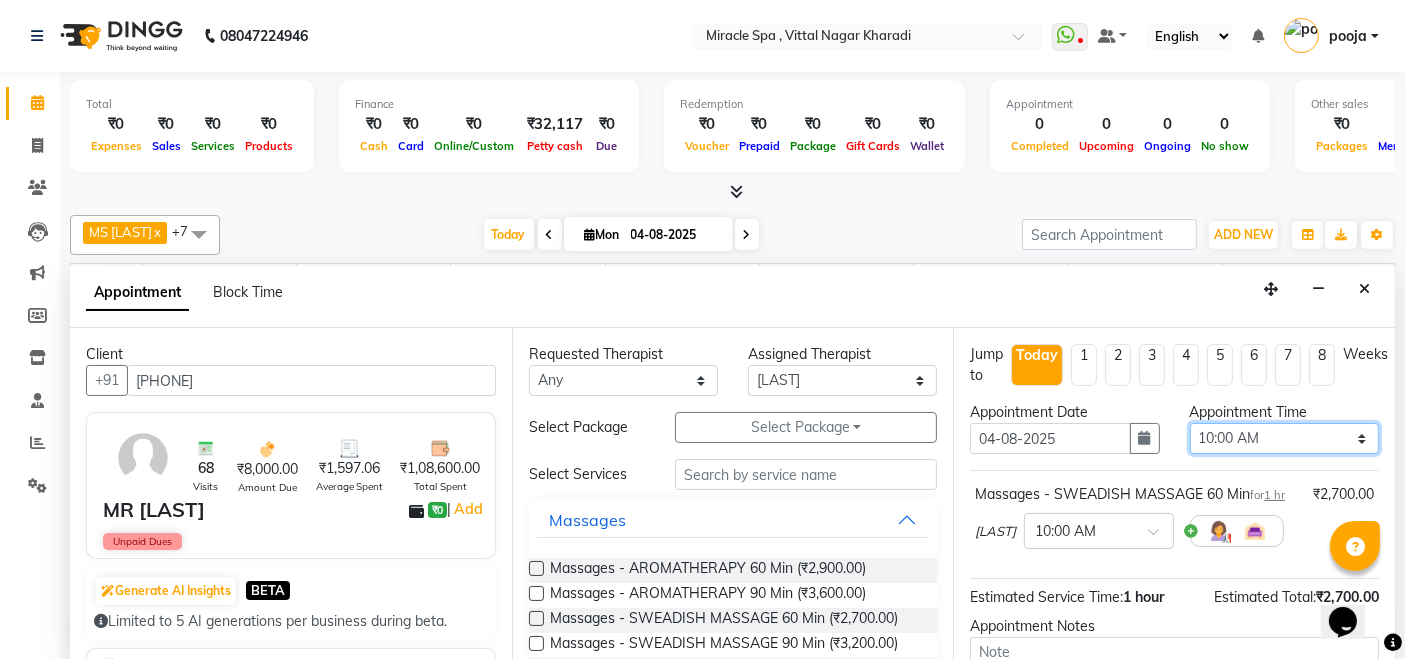 select on "660" 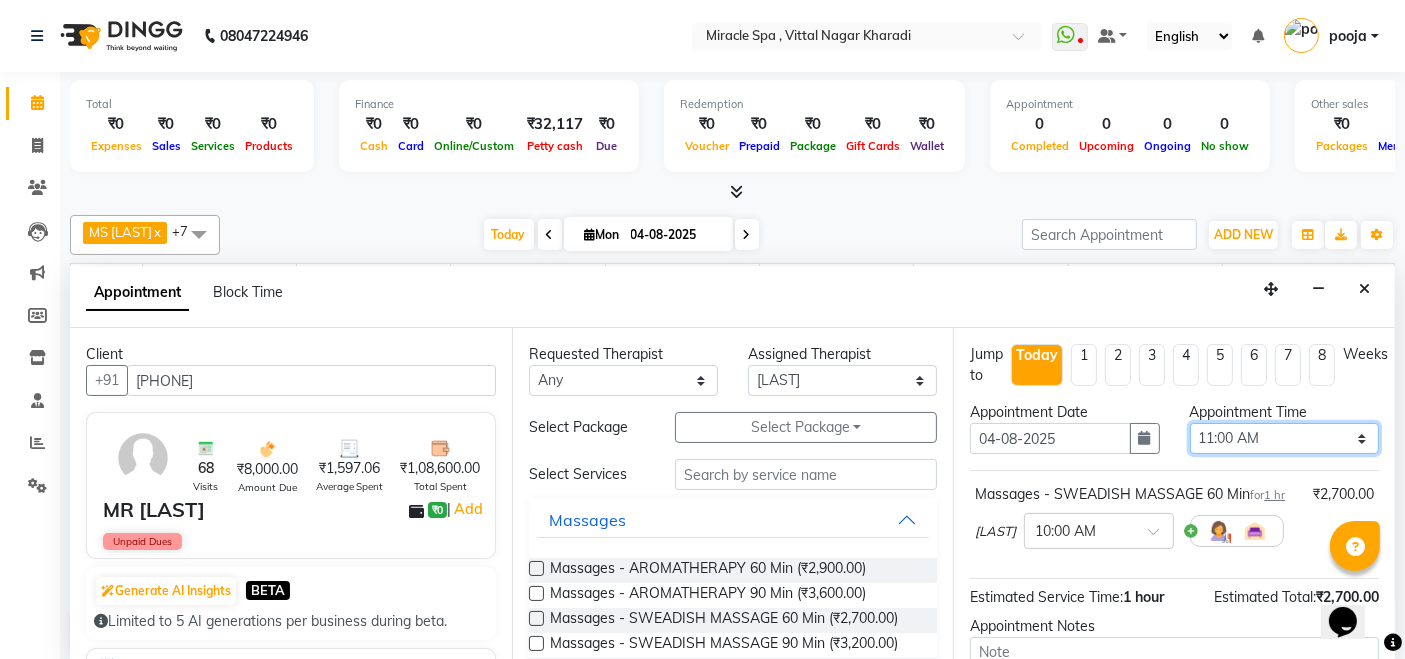 click on "Select 10:00 AM 10:15 AM 10:30 AM 10:45 AM 11:00 AM 11:15 AM 11:30 AM 11:45 AM 12:00 PM 12:15 PM 12:30 PM 12:45 PM 01:00 PM 01:15 PM 01:30 PM 01:45 PM 02:00 PM 02:15 PM 02:30 PM 02:45 PM 03:00 PM 03:15 PM 03:30 PM 03:45 PM 04:00 PM 04:15 PM 04:30 PM 04:45 PM 05:00 PM 05:15 PM 05:30 PM 05:45 PM 06:00 PM 06:15 PM 06:30 PM 06:45 PM 07:00 PM 07:15 PM 07:30 PM 07:45 PM 08:00 PM 08:15 PM 08:30 PM 08:45 PM 09:00 PM 09:15 PM 09:30 PM 09:45 PM 10:00 PM 10:15 PM 10:30 PM 10:45 PM 11:00 PM" at bounding box center (1284, 438) 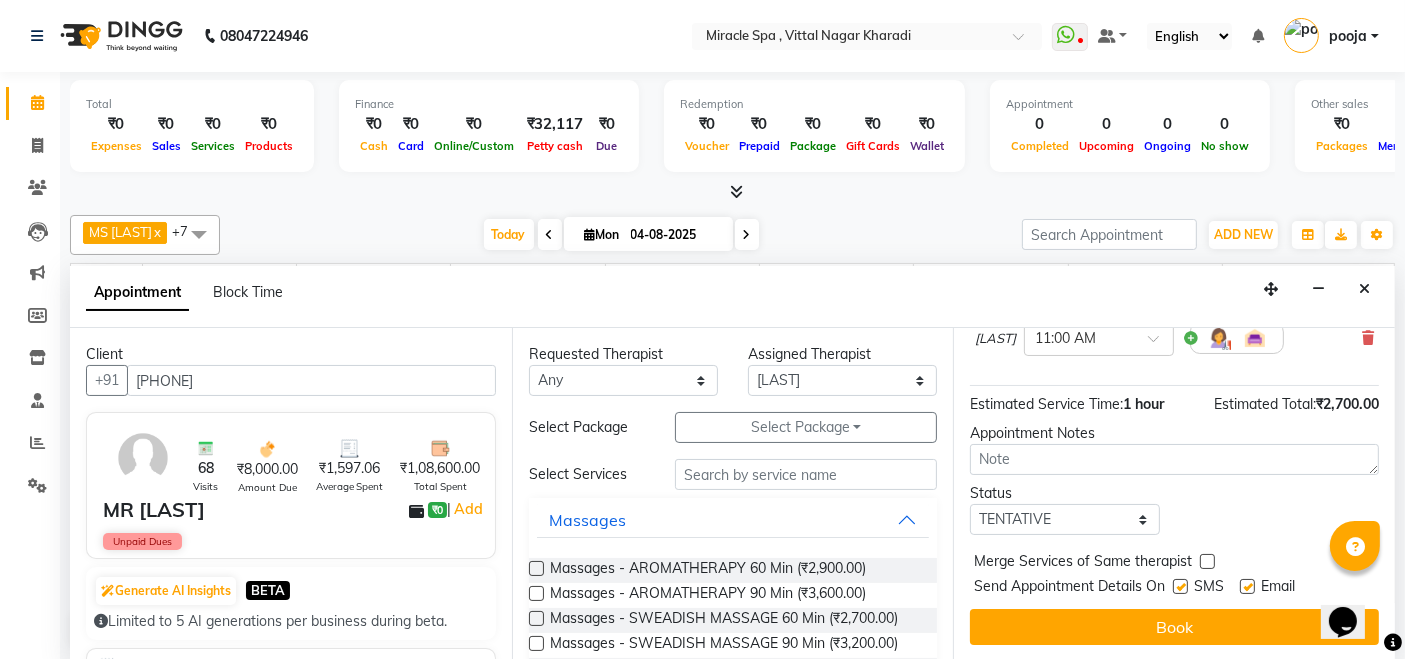 scroll, scrollTop: 212, scrollLeft: 0, axis: vertical 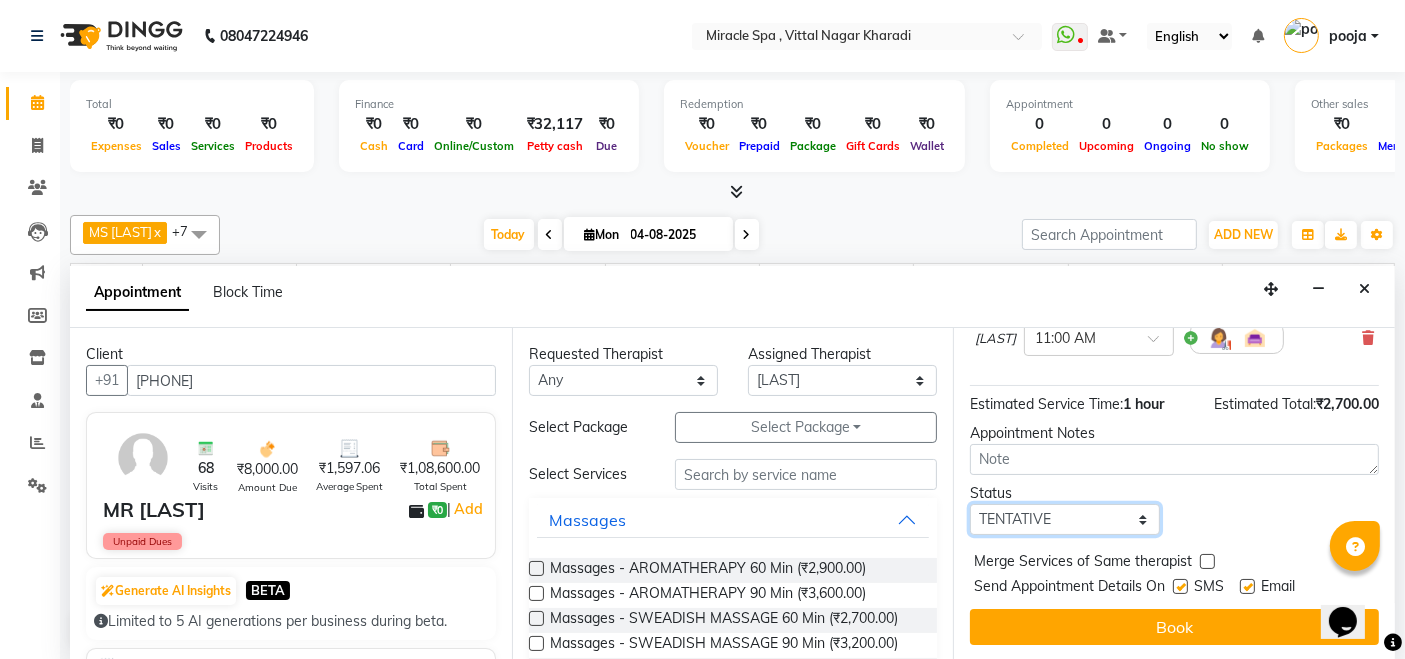 click on "Select TENTATIVE CONFIRM CHECK-IN UPCOMING" at bounding box center [1064, 519] 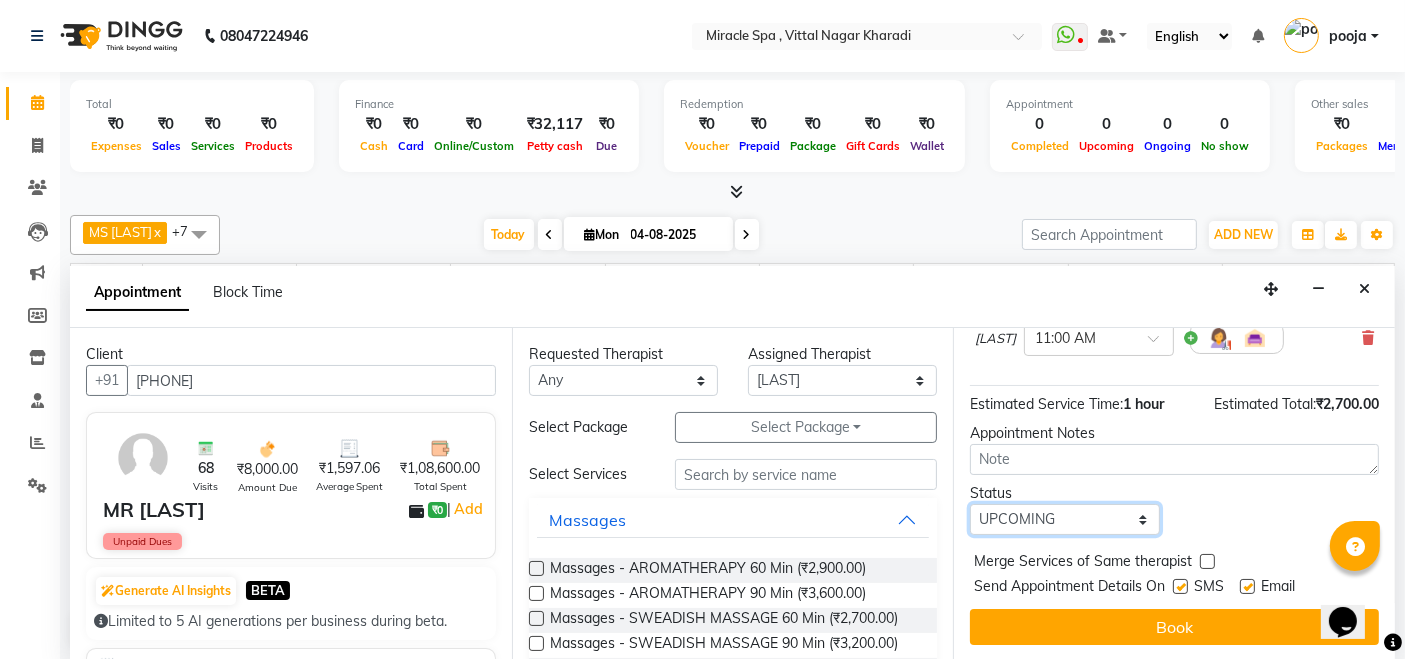 click on "Select TENTATIVE CONFIRM CHECK-IN UPCOMING" at bounding box center (1064, 519) 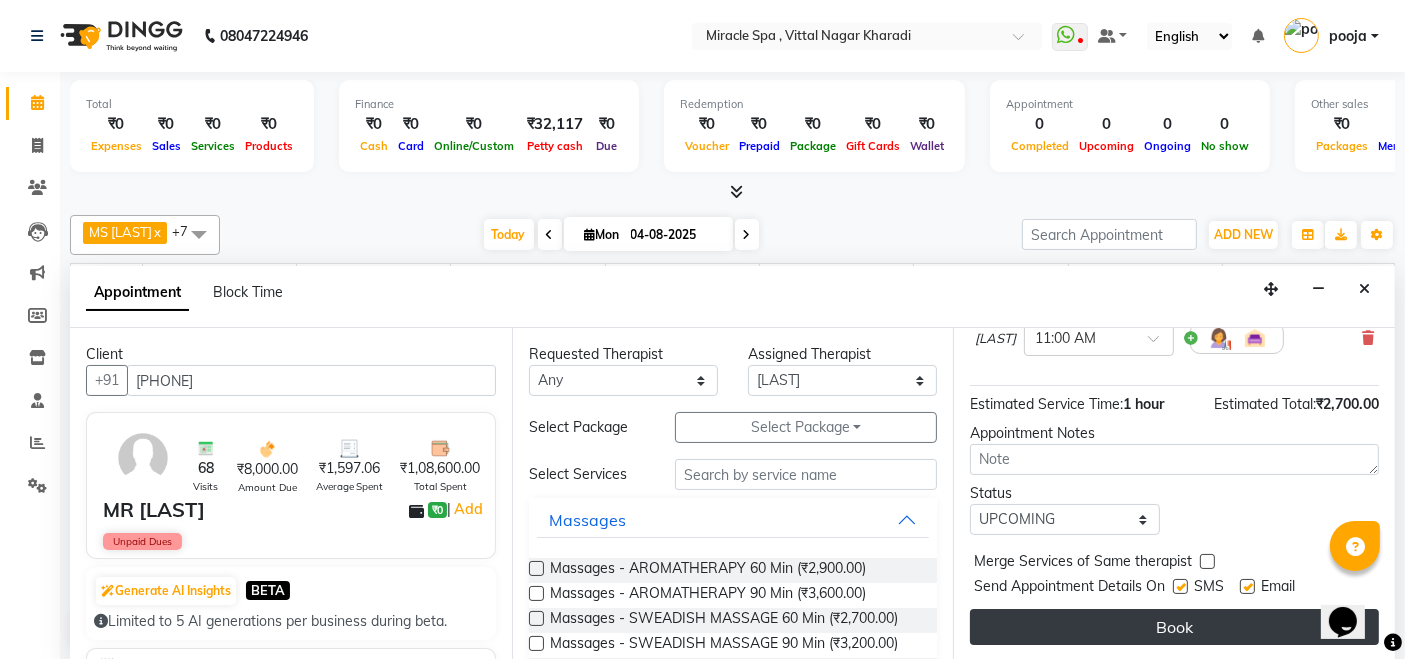 click on "Book" at bounding box center (1174, 627) 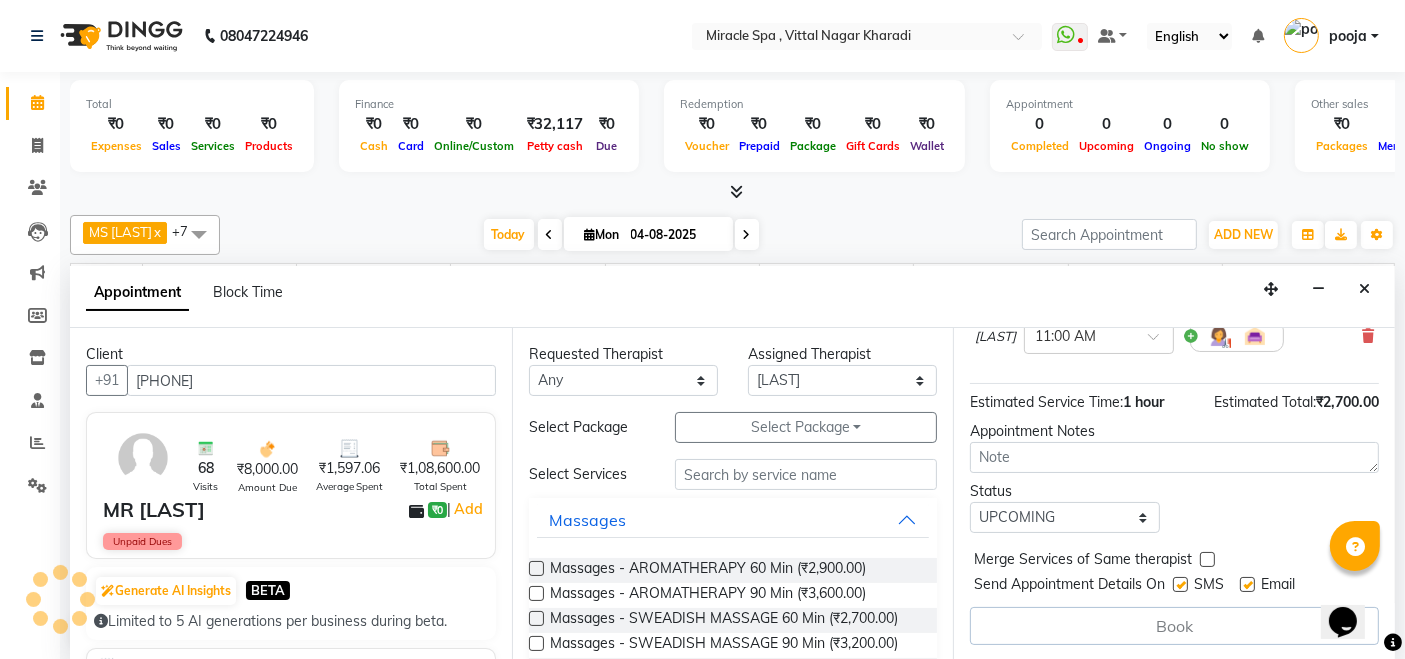 scroll, scrollTop: 0, scrollLeft: 0, axis: both 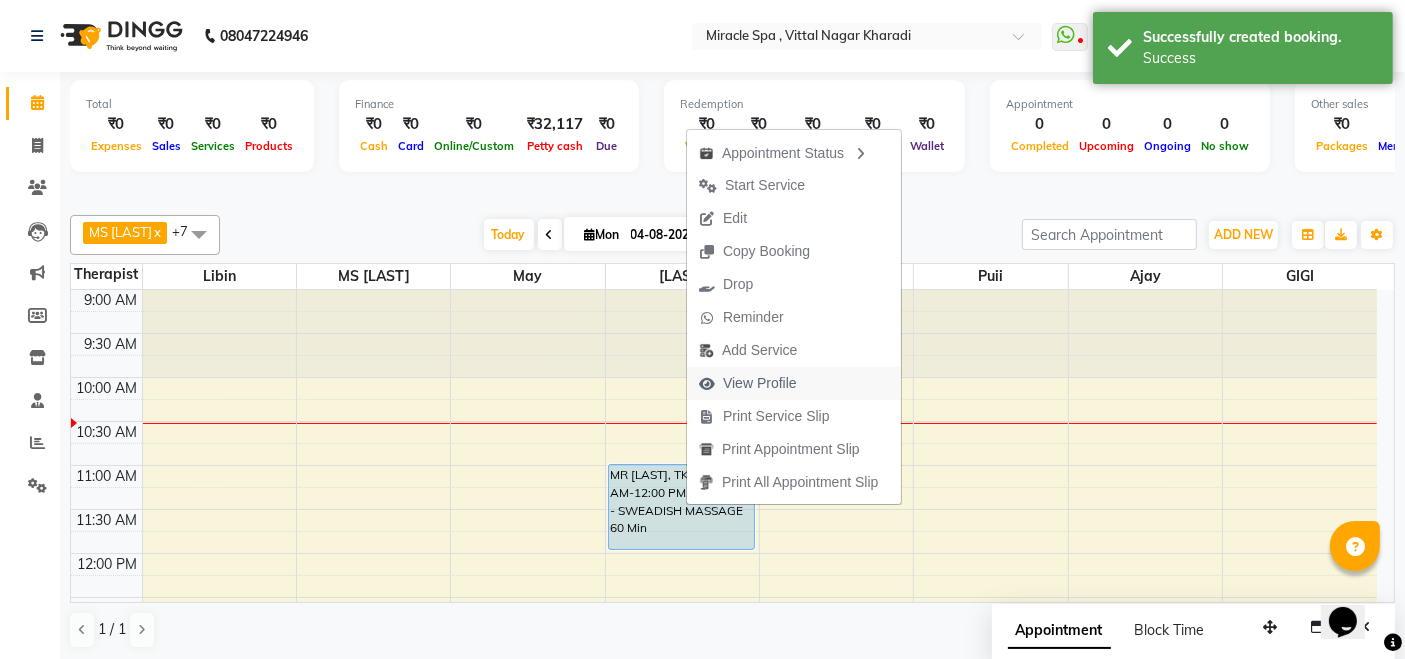 click on "View Profile" at bounding box center [748, 383] 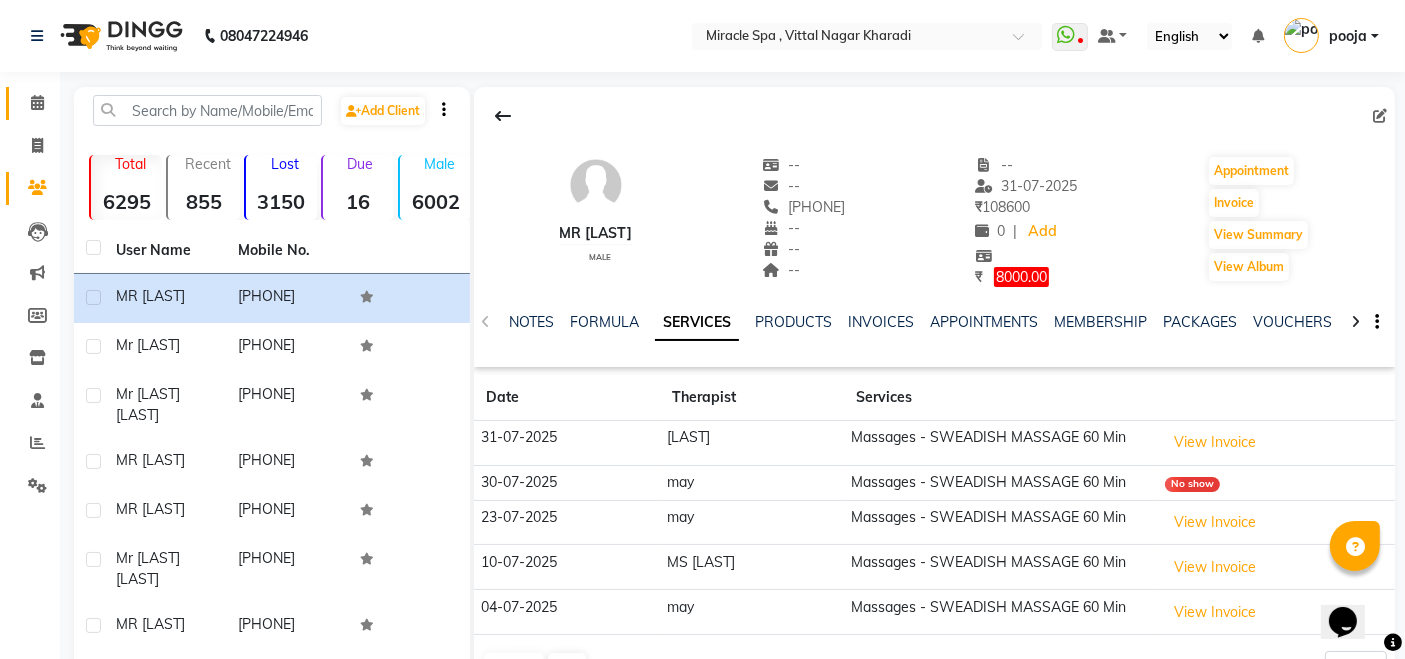 click on "Calendar" 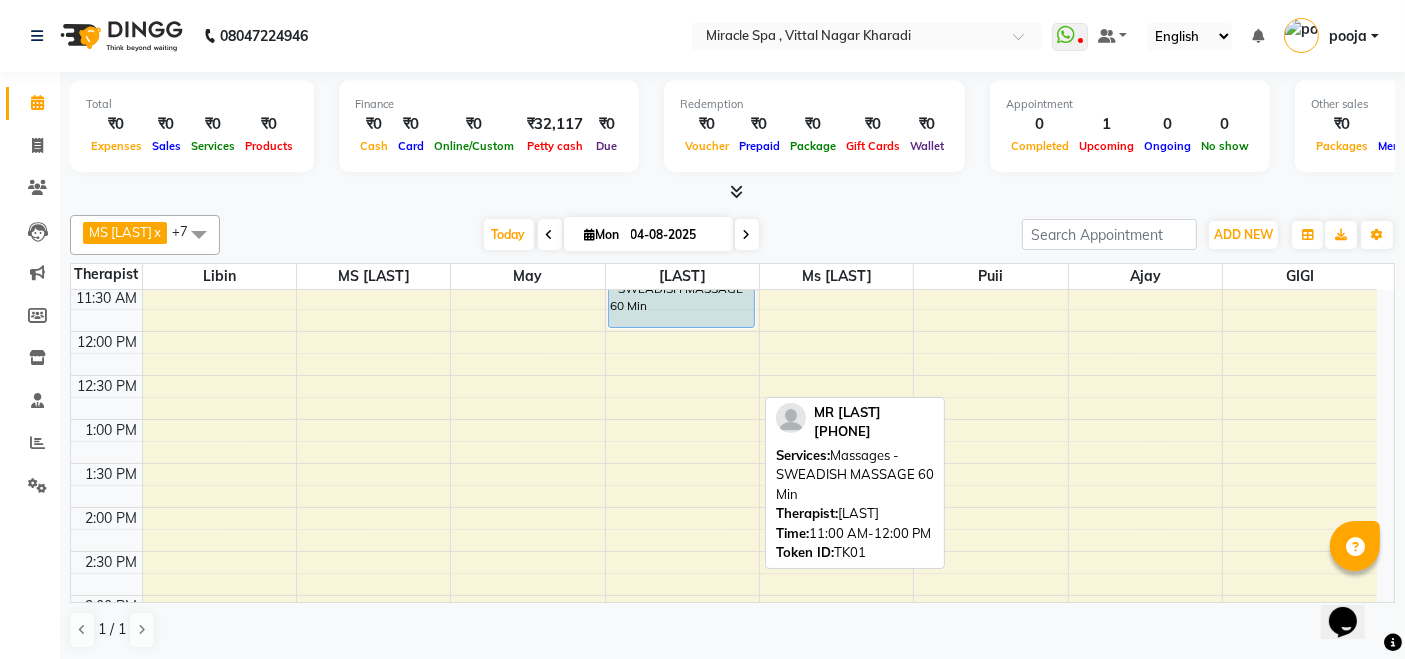 scroll, scrollTop: 0, scrollLeft: 0, axis: both 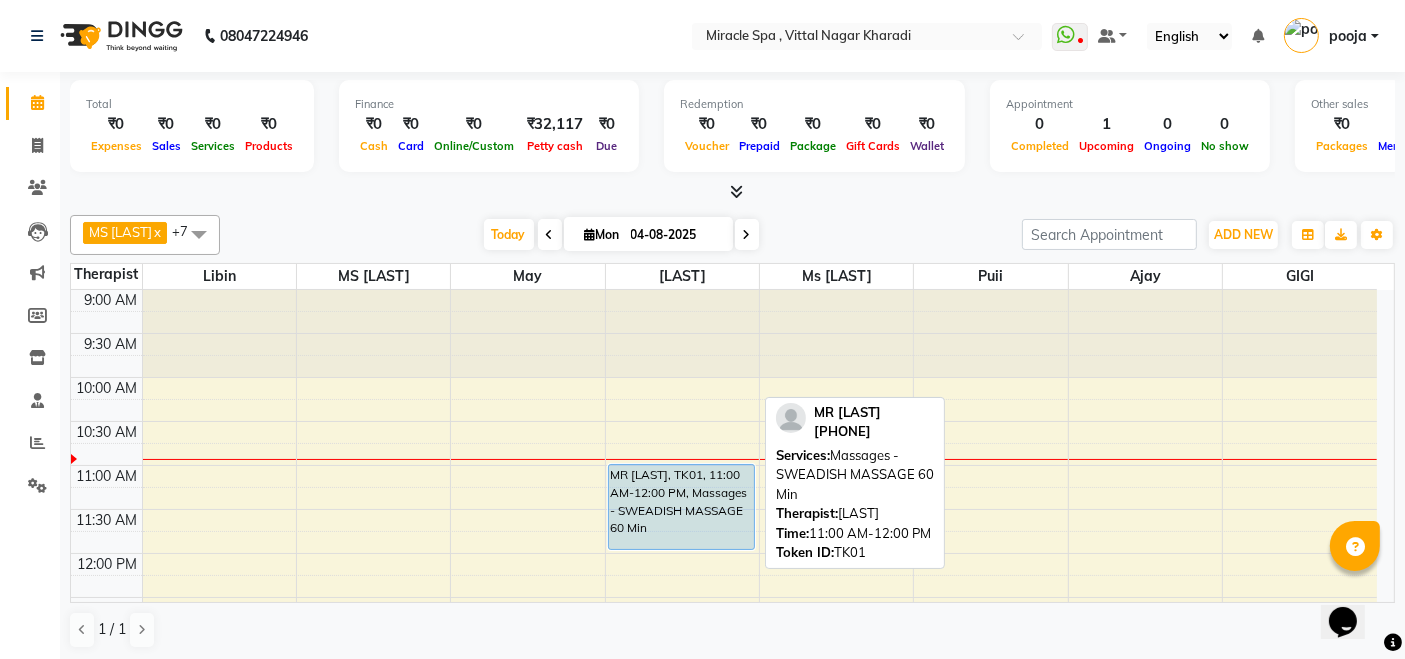 click on "MR [LAST], TK01, 11:00 AM-12:00 PM, Massages - SWEADISH MASSAGE 60 Min" at bounding box center [682, 507] 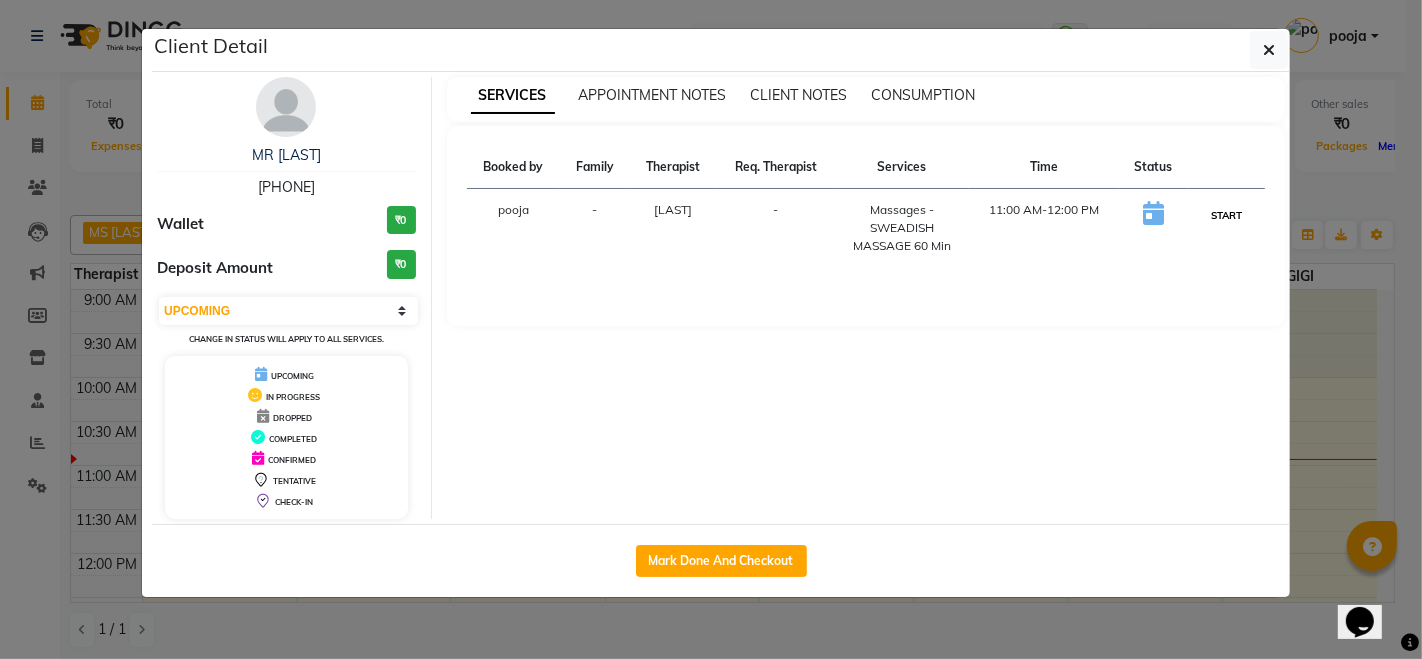 click on "START" at bounding box center (1226, 215) 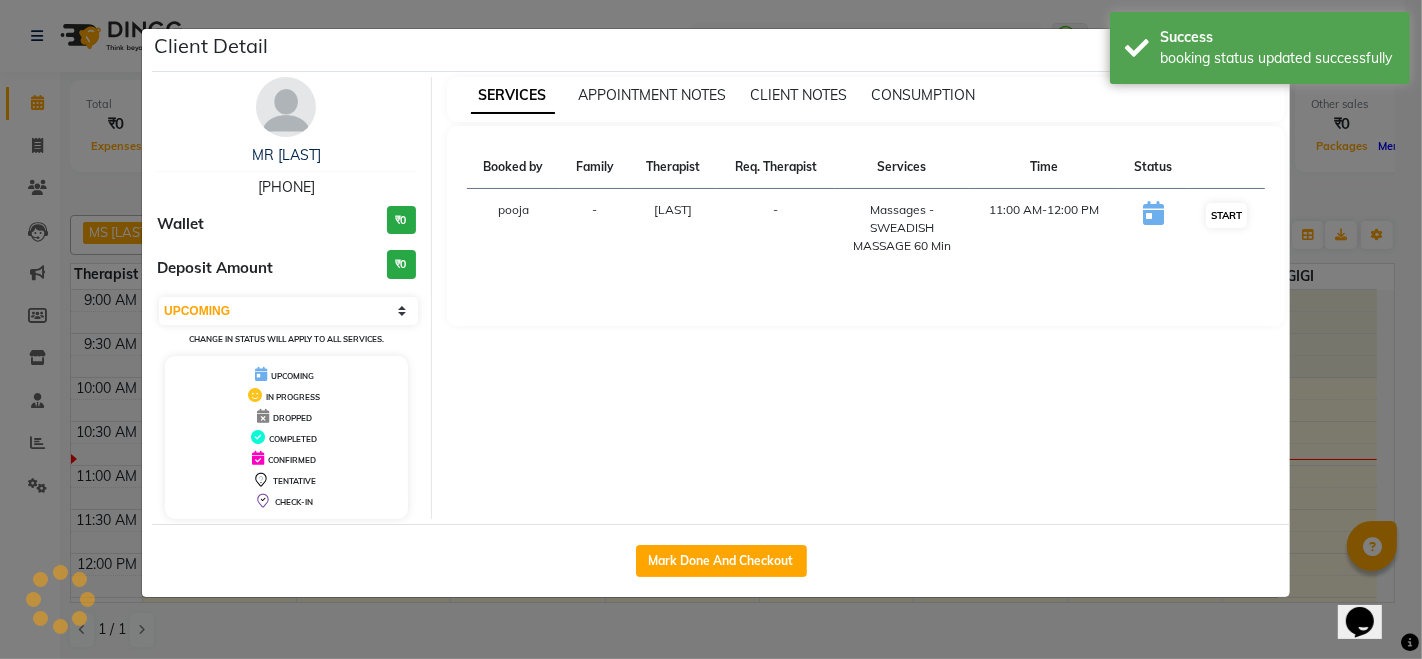 select on "1" 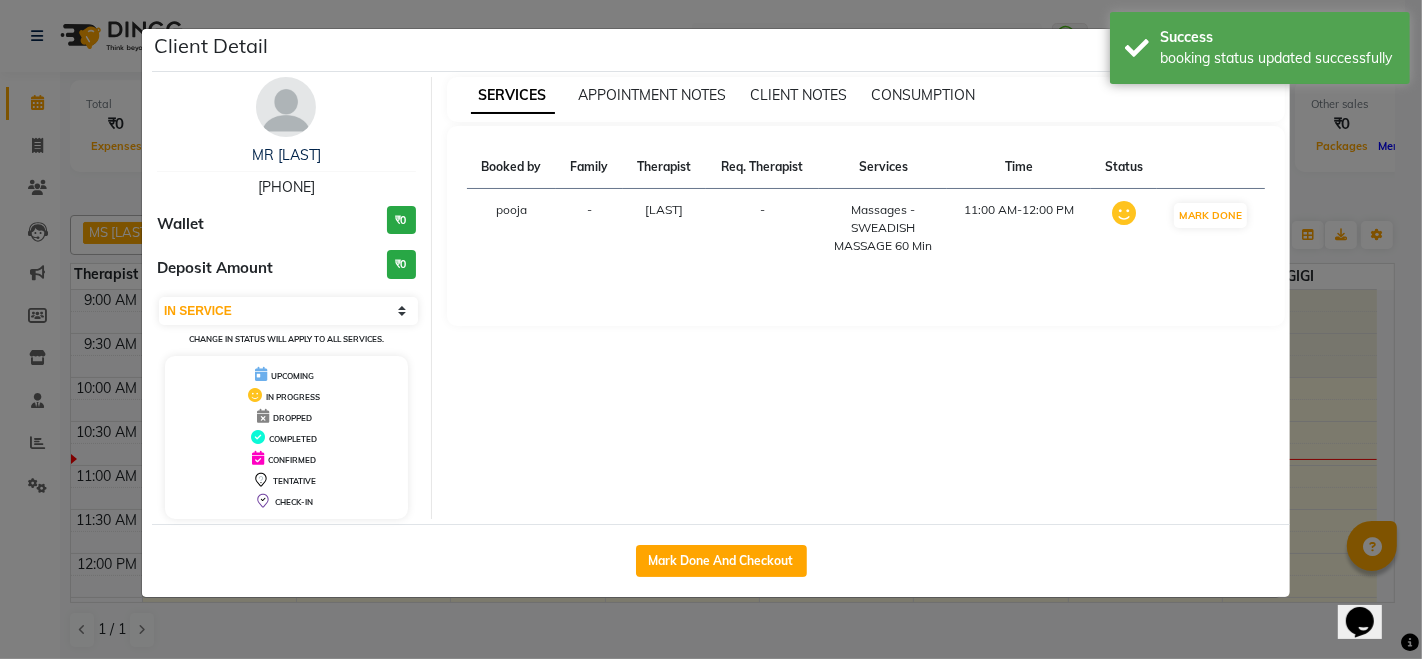 click on "Client Detail  MR [LAST]    [PHONE] Wallet ₹0 Deposit Amount  ₹0  Select IN SERVICE CONFIRMED TENTATIVE CHECK IN MARK DONE DROPPED UPCOMING Change in status will apply to all services. UPCOMING IN PROGRESS DROPPED COMPLETED CONFIRMED TENTATIVE CHECK-IN SERVICES APPOINTMENT NOTES CLIENT NOTES CONSUMPTION Booked by Family Therapist Req. Therapist Services Time Status  [LAST]  - [LAST] -  Massages - SWEADISH MASSAGE 60 Min   11:00 AM-12:00 PM   MARK DONE   Mark Done And Checkout" 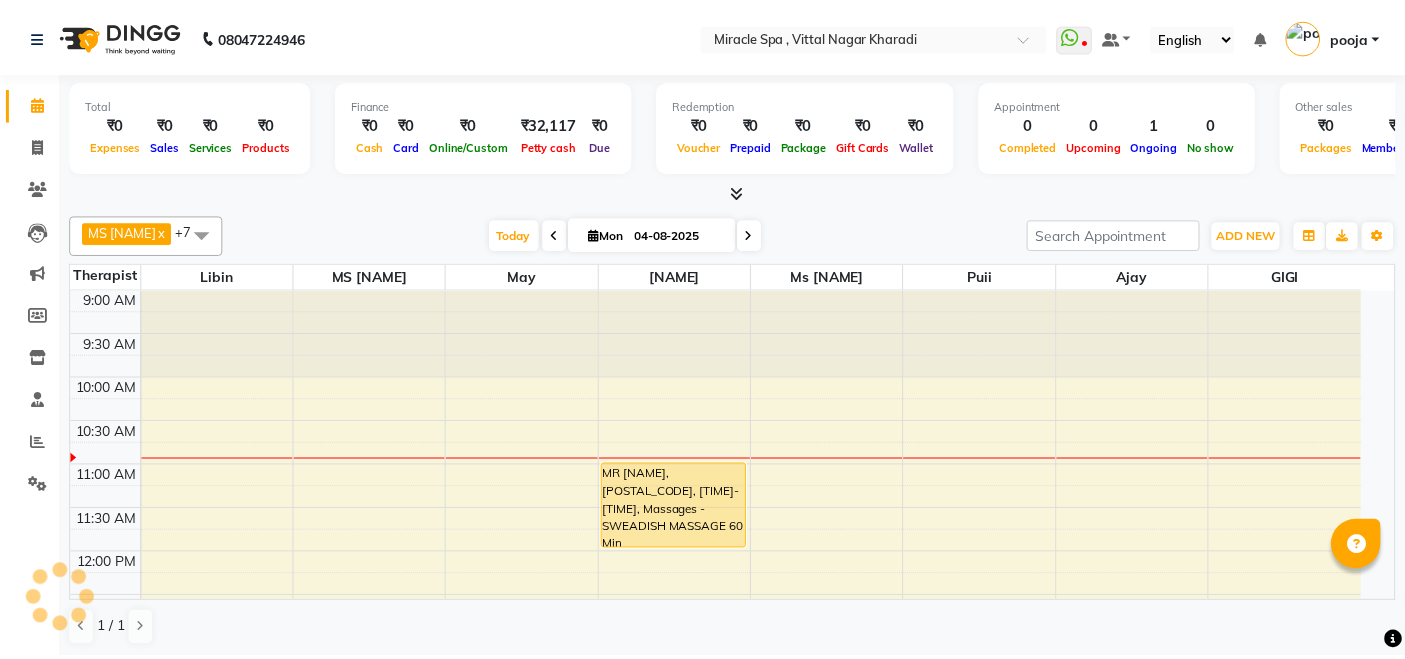 scroll, scrollTop: 0, scrollLeft: 0, axis: both 